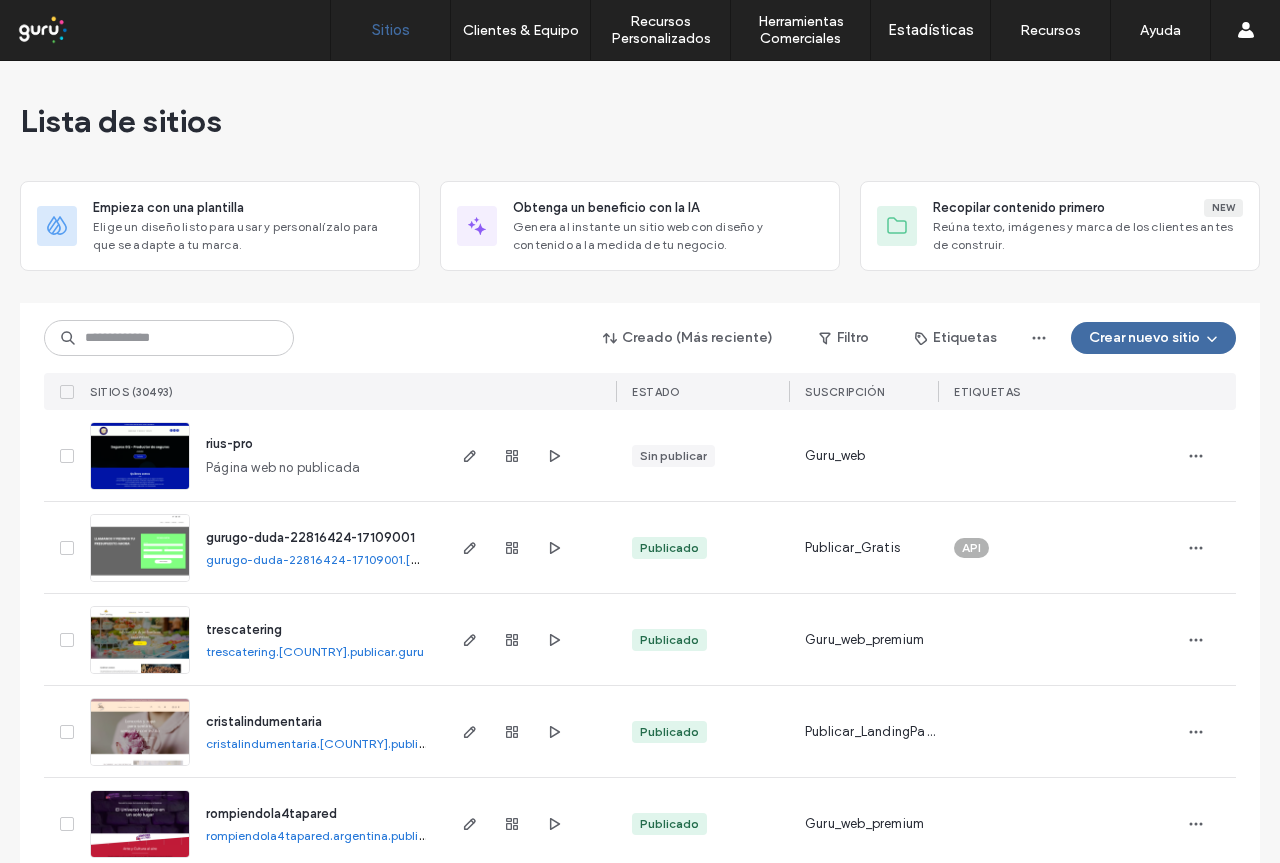 scroll, scrollTop: 0, scrollLeft: 0, axis: both 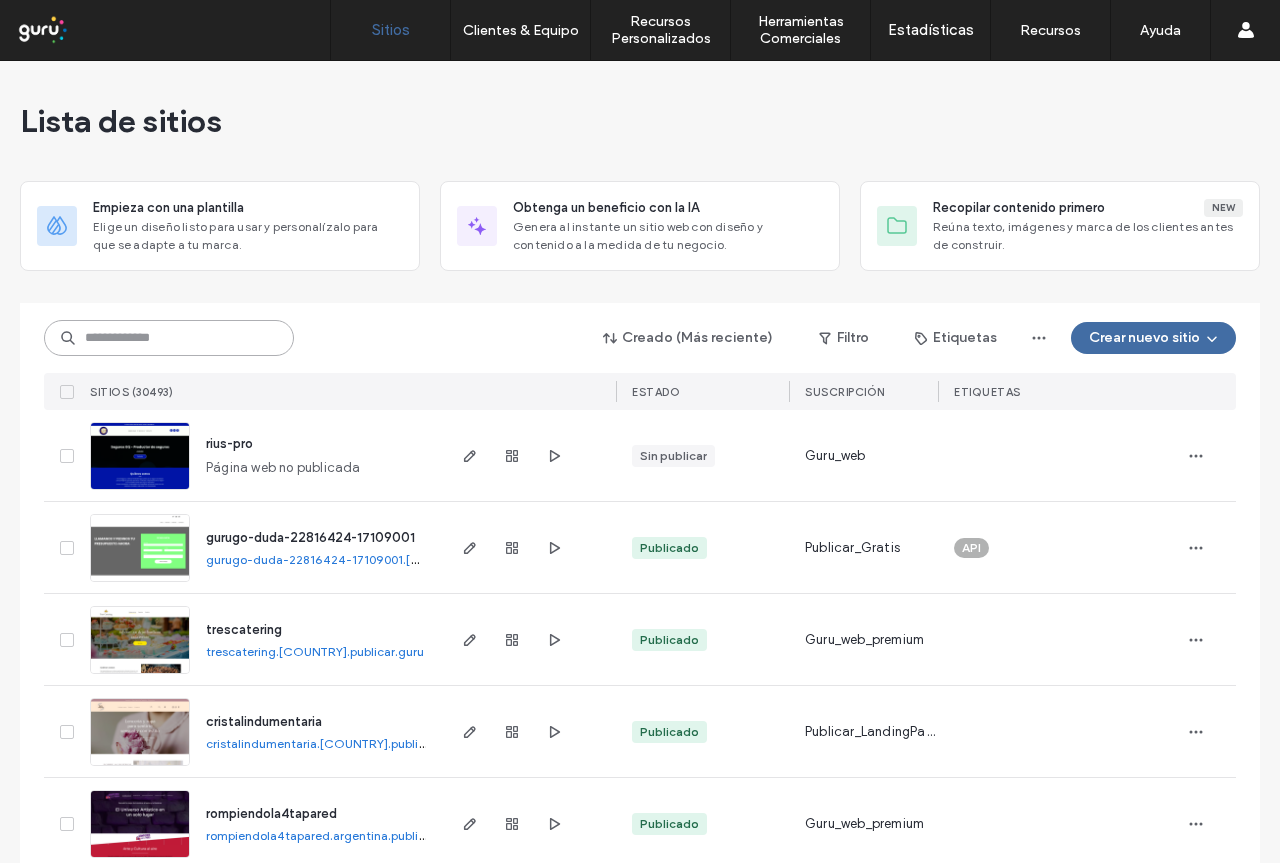 click at bounding box center (169, 338) 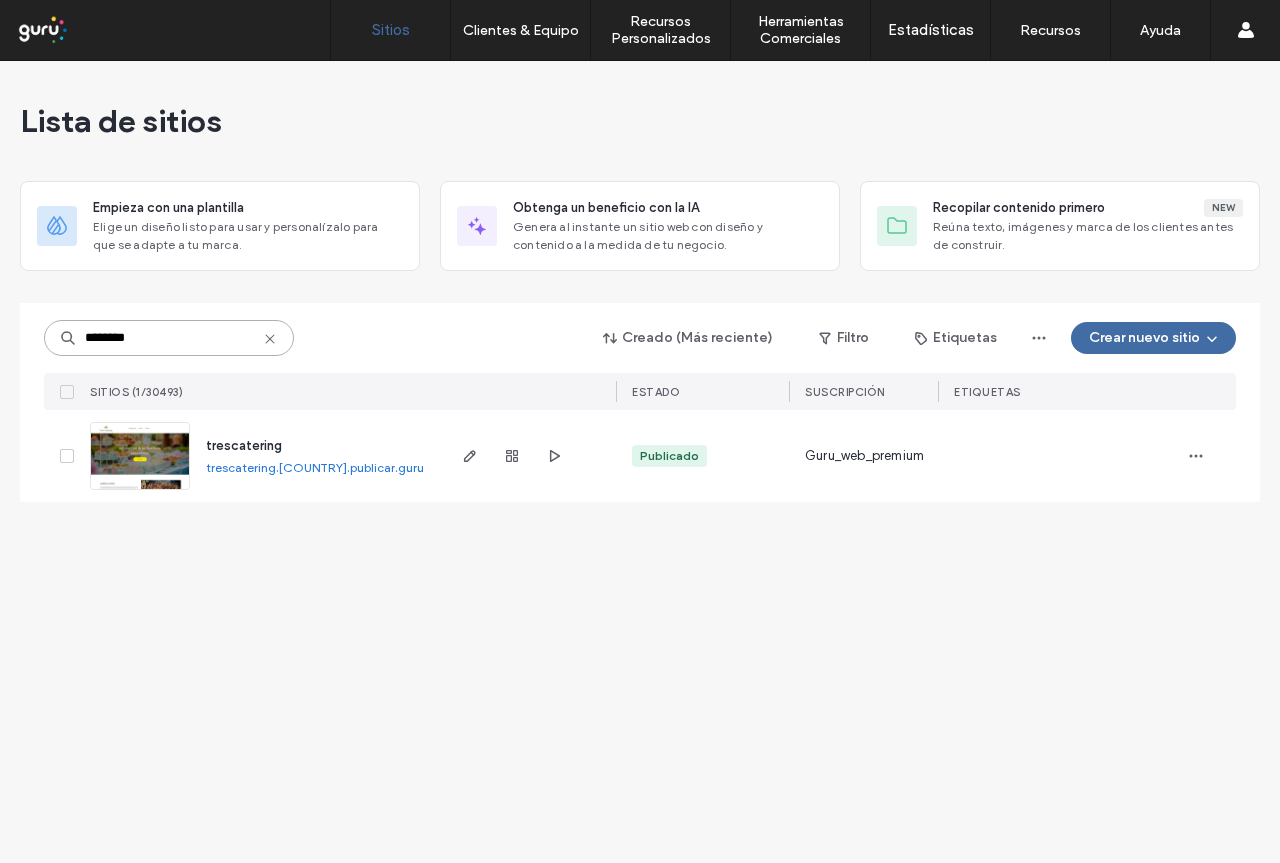type on "********" 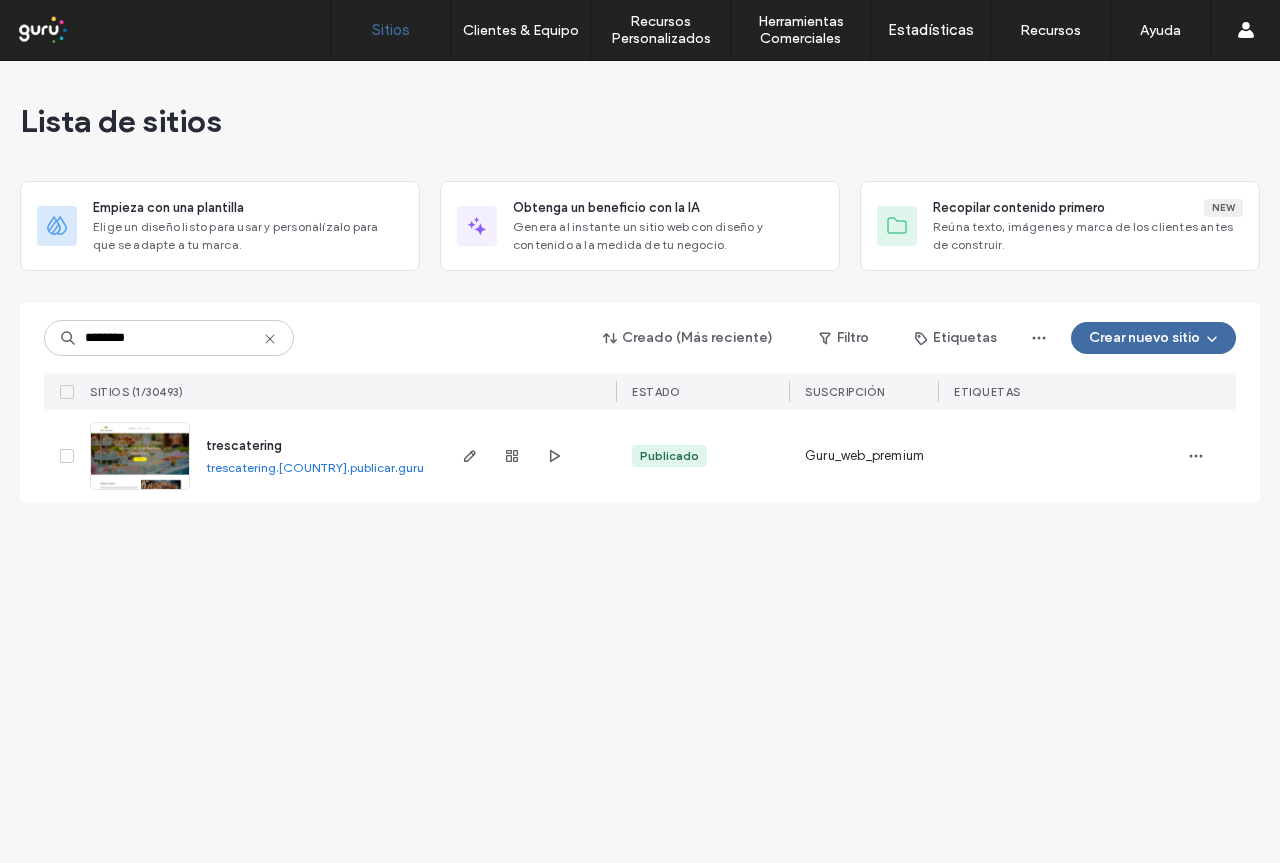 click on "trescatering" at bounding box center (244, 445) 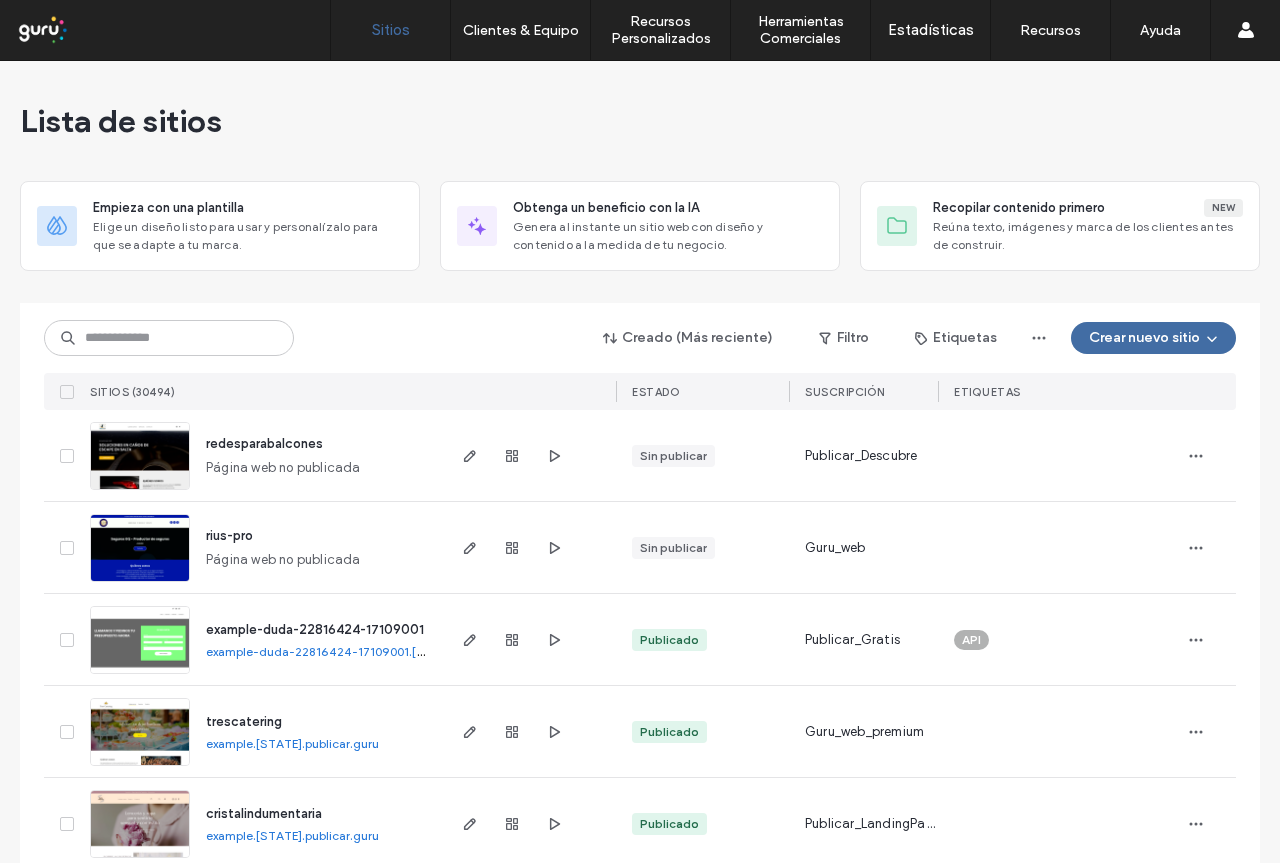 scroll, scrollTop: 0, scrollLeft: 0, axis: both 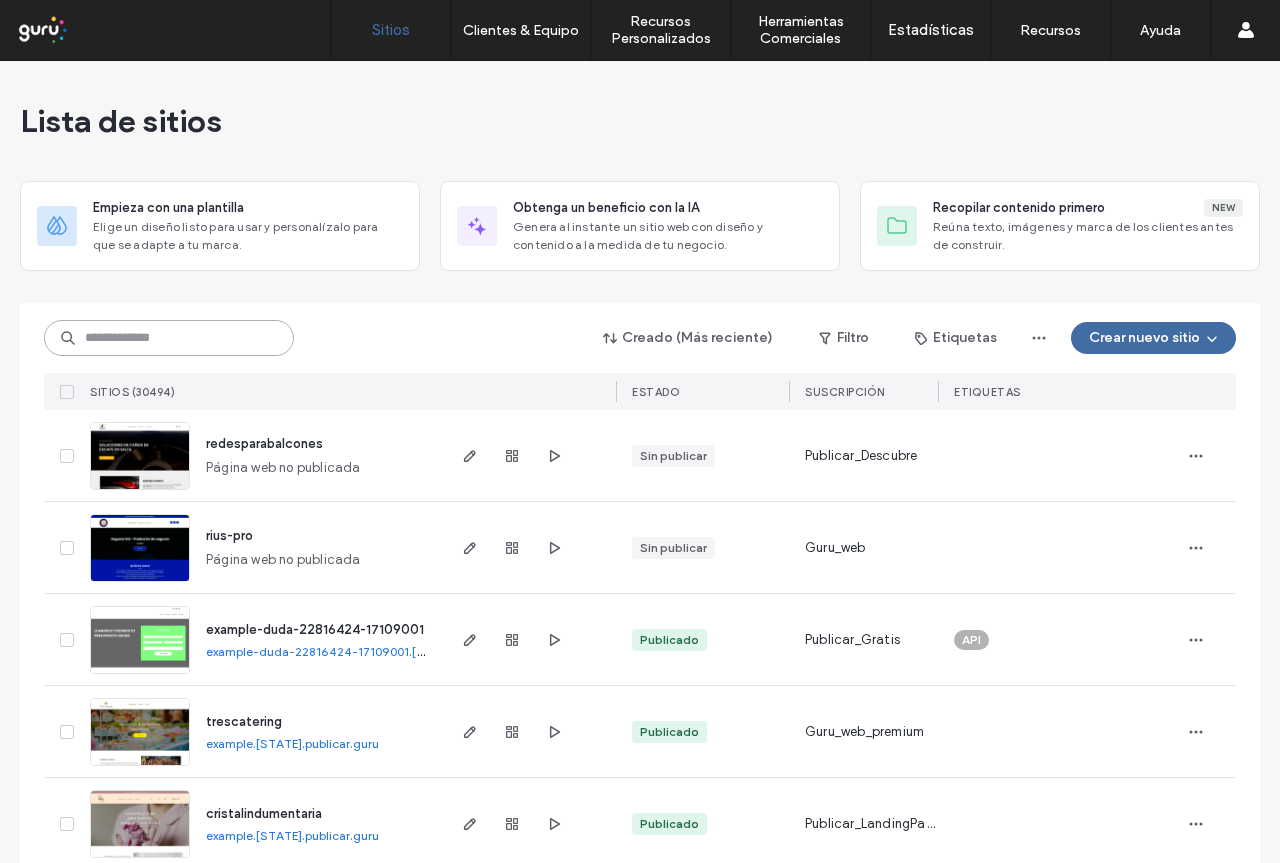 click at bounding box center (169, 338) 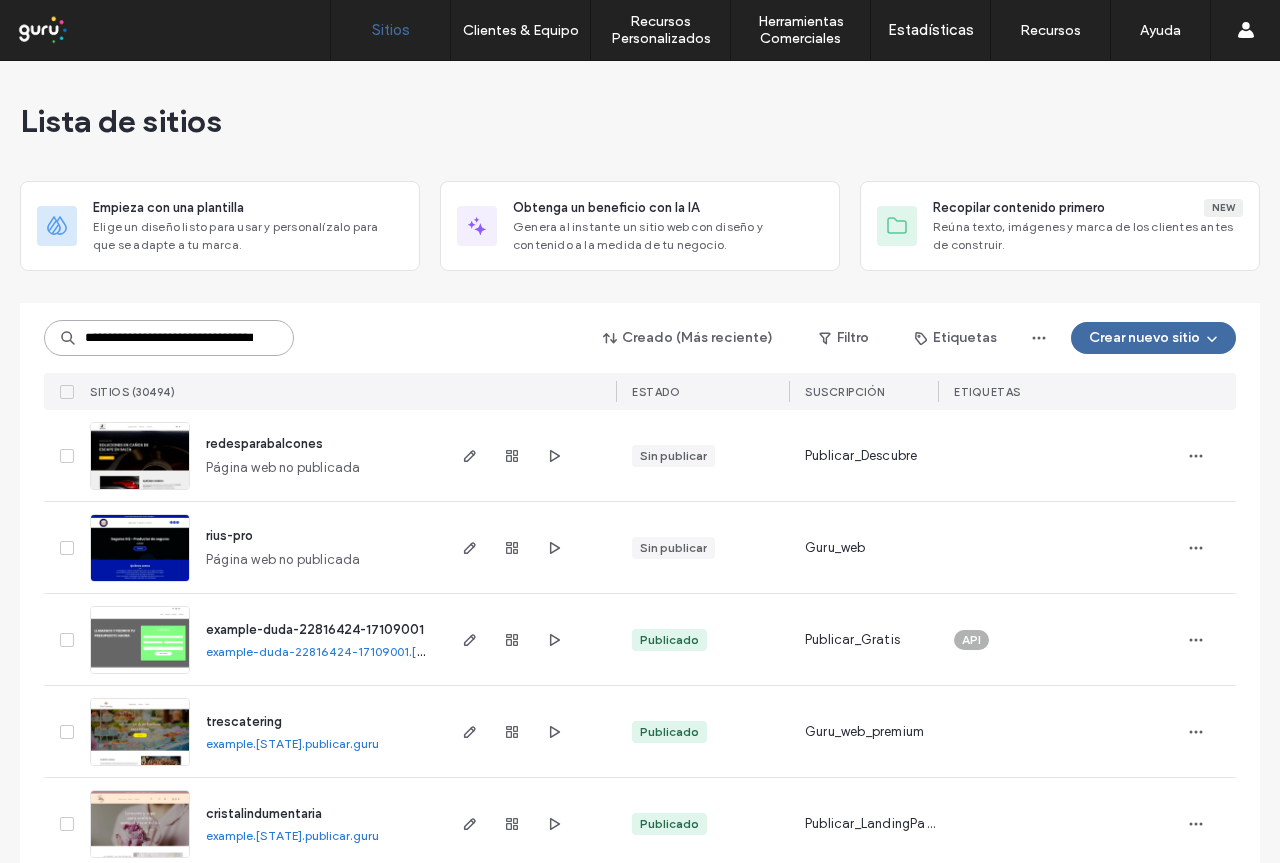 scroll, scrollTop: 0, scrollLeft: 65, axis: horizontal 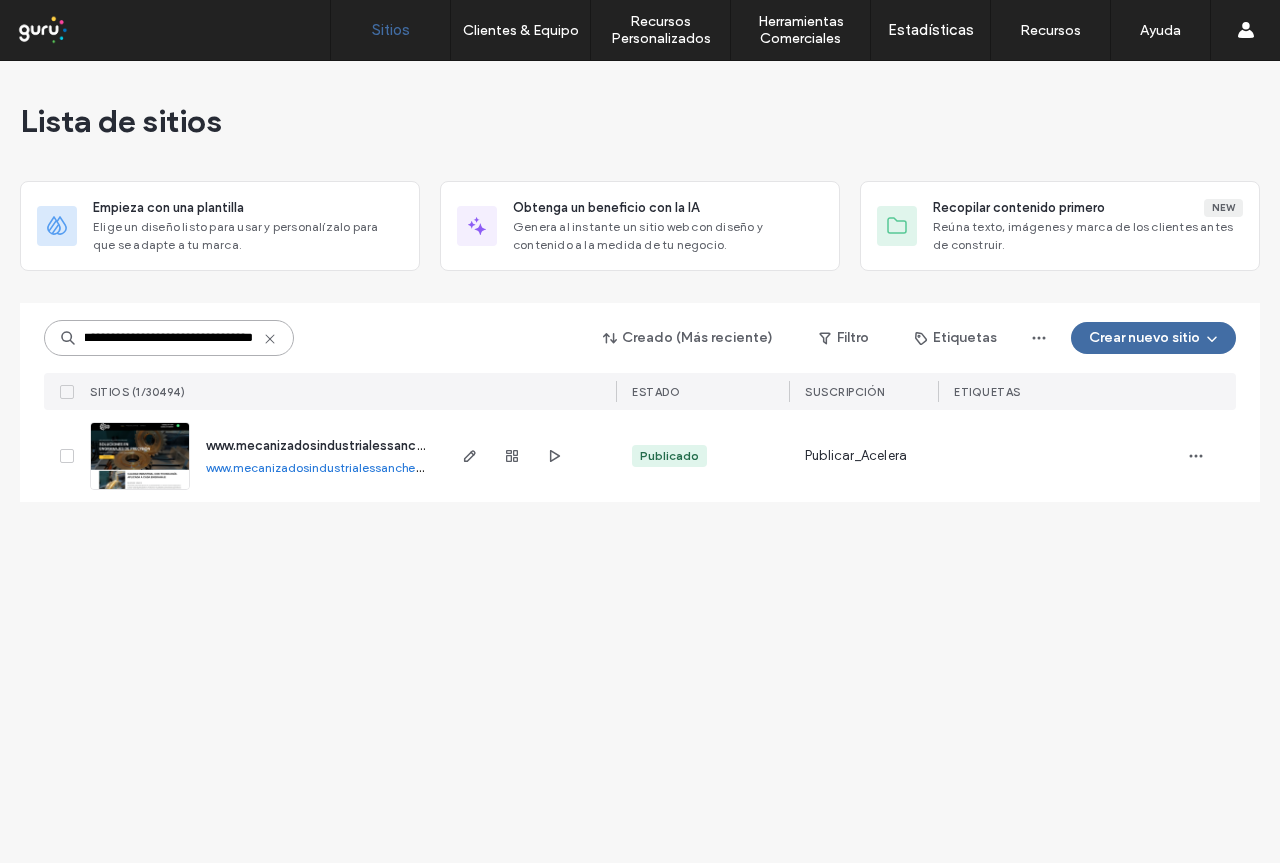 type on "**********" 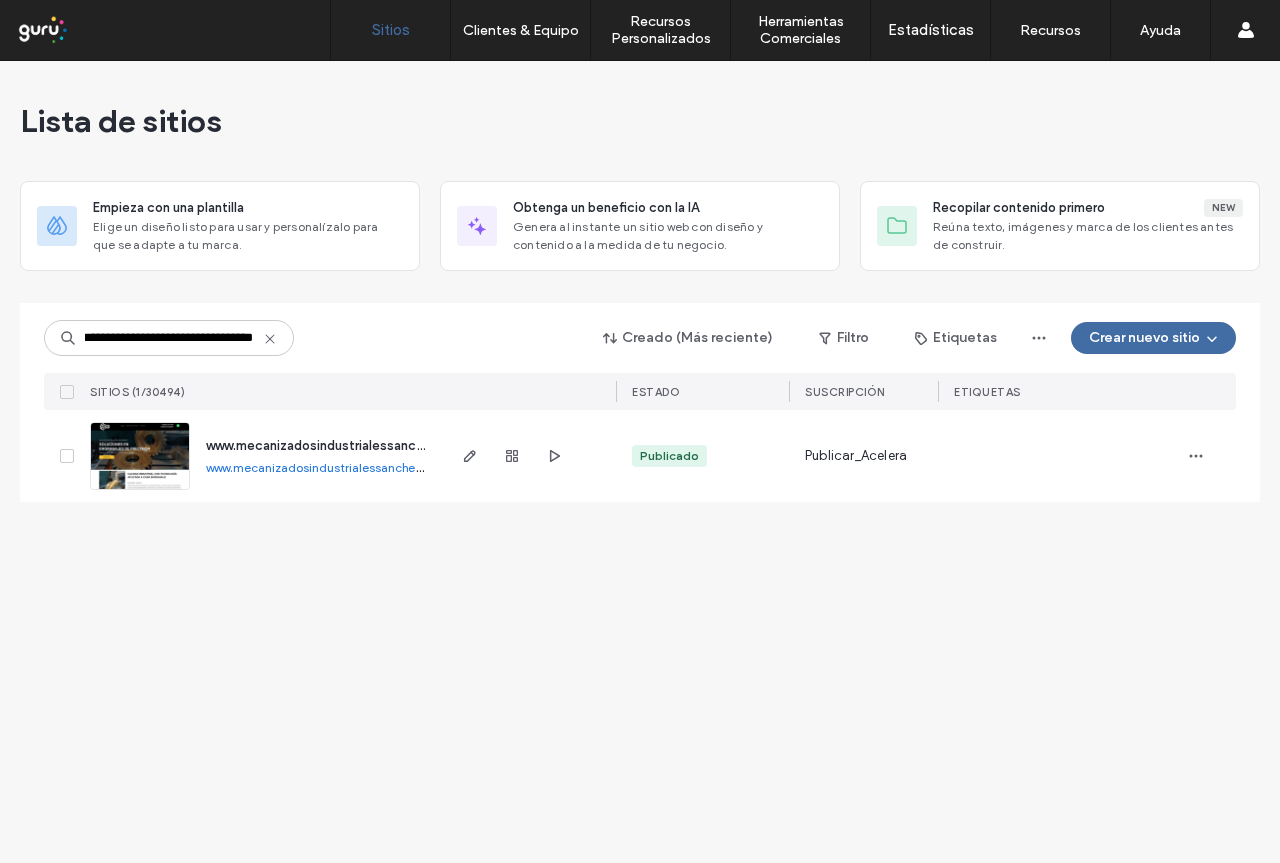click on "www.mecanizadosindustrialessanchez.com" at bounding box center [337, 445] 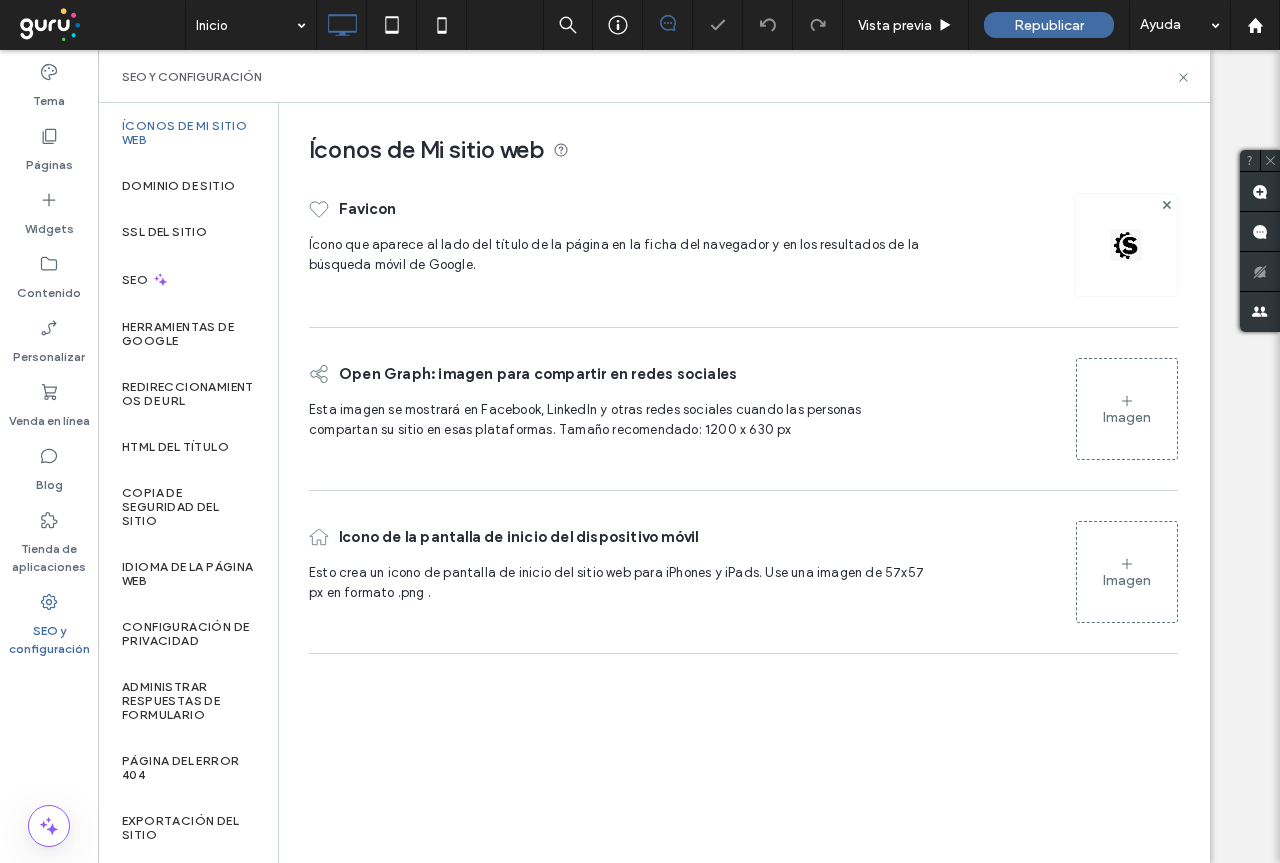 click on "Dominio de sitio" at bounding box center (188, 186) 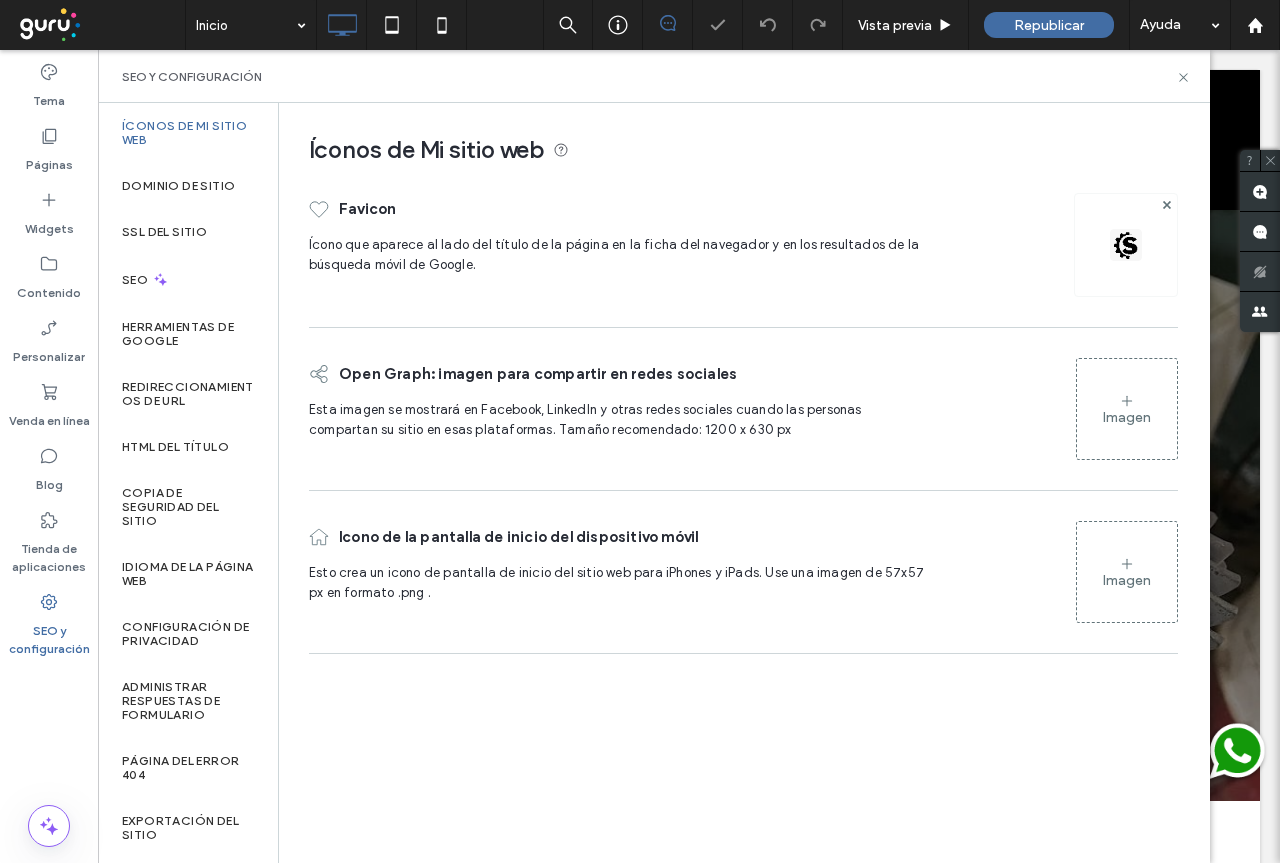 scroll, scrollTop: 0, scrollLeft: 0, axis: both 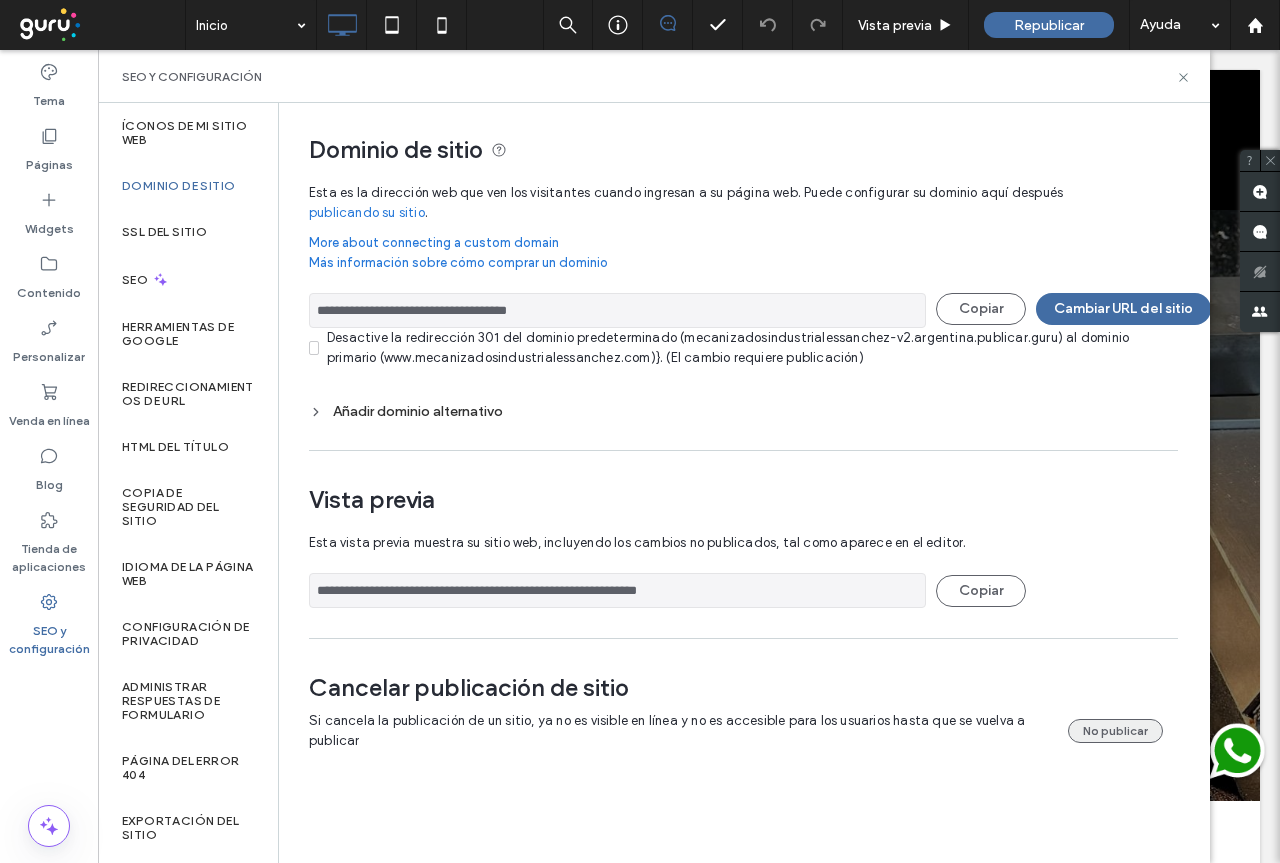 click on "No publicar" at bounding box center [1115, 731] 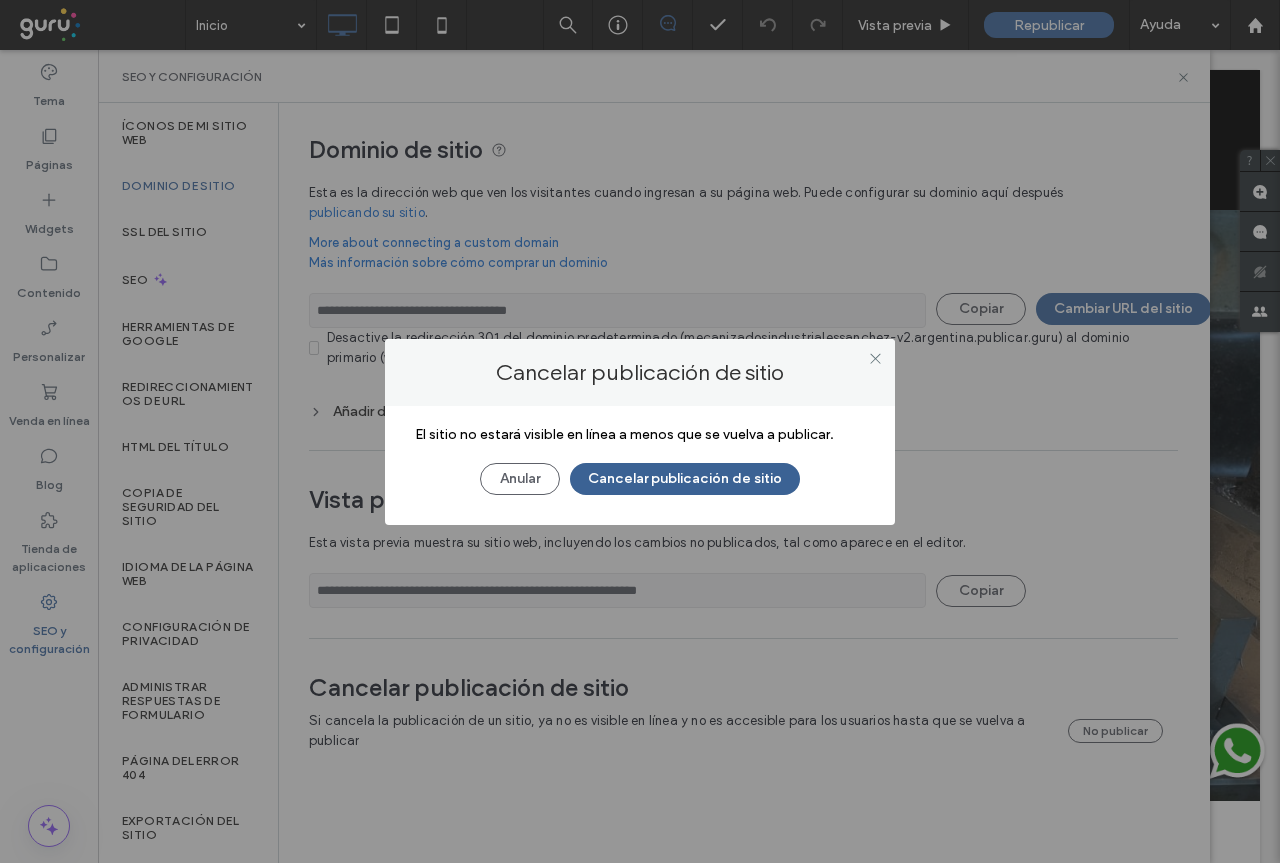 click on "Cancelar publicación de sitio" at bounding box center [685, 479] 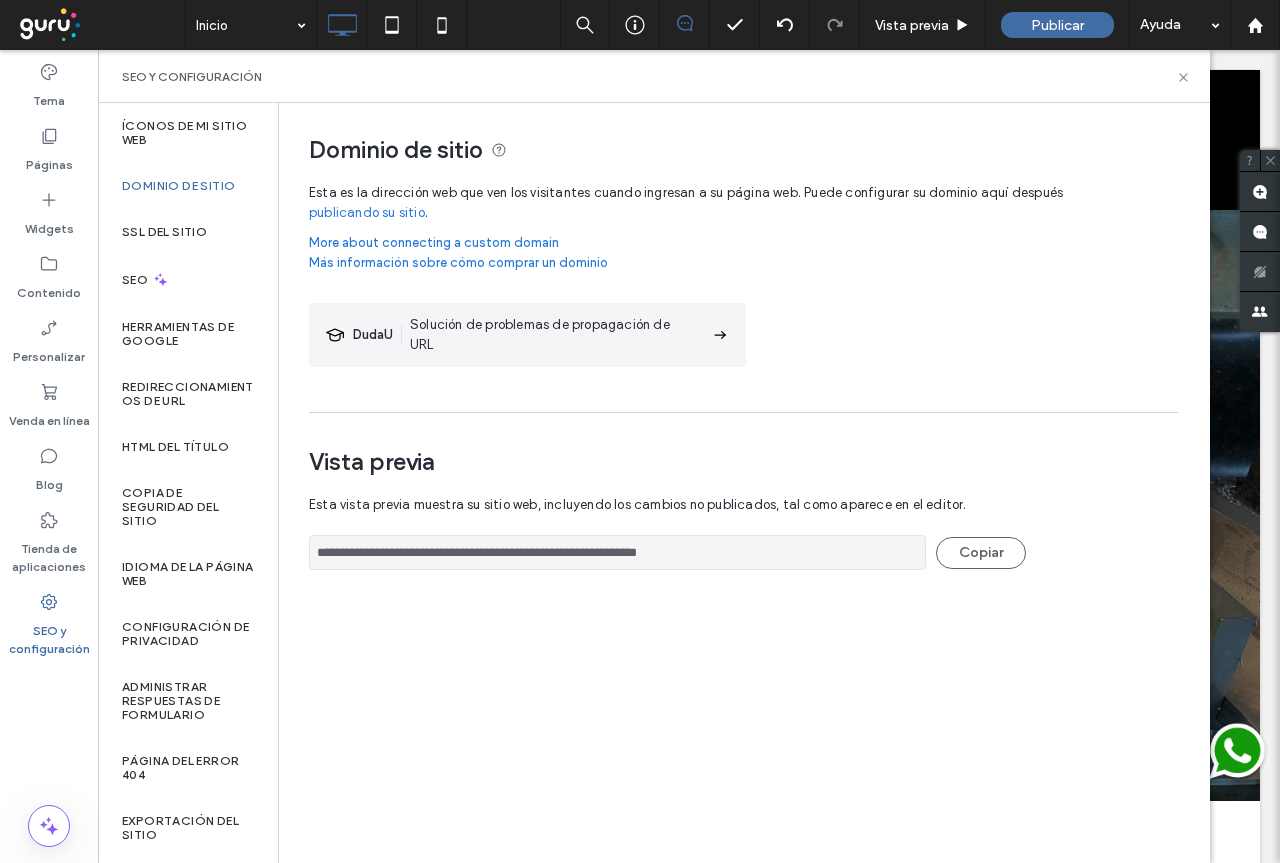 click on "SEO y configuración" at bounding box center (49, 635) 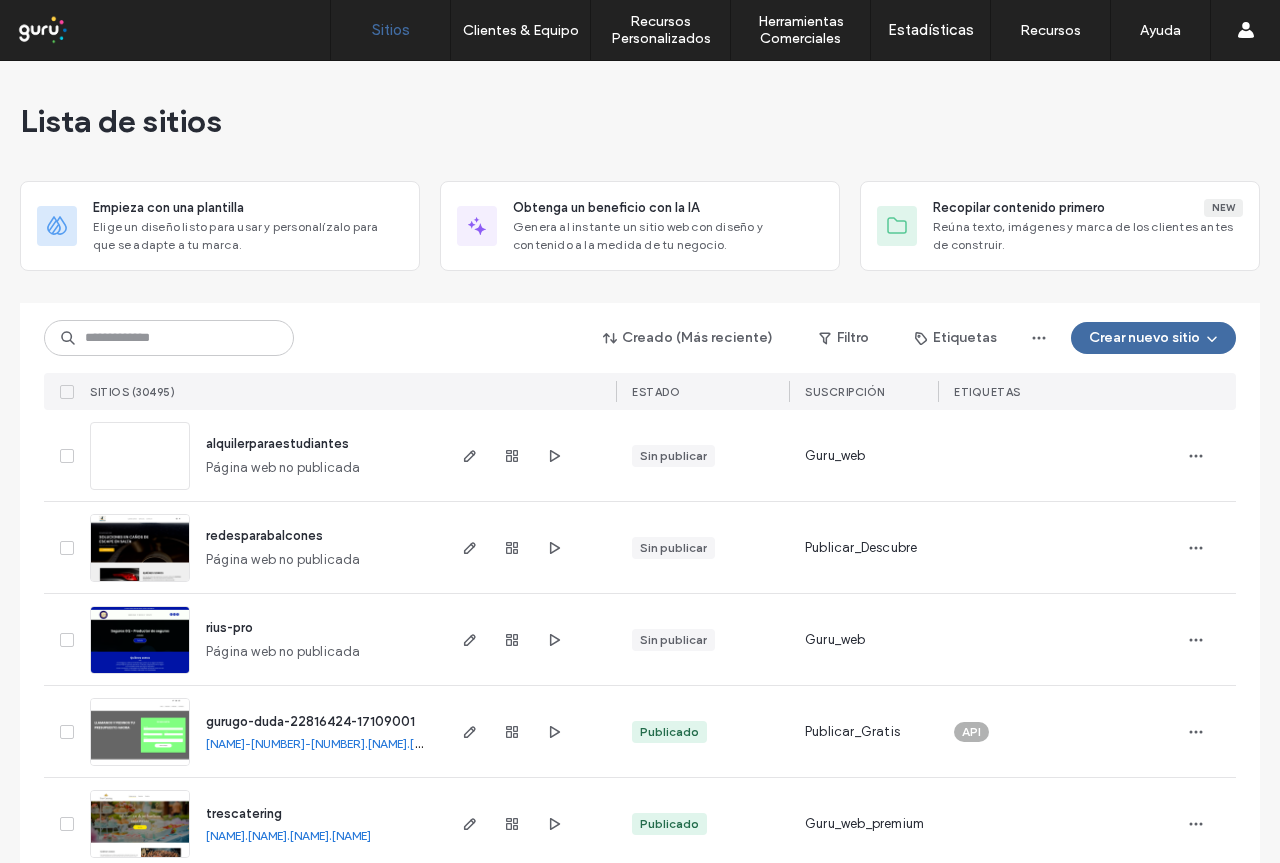 scroll, scrollTop: 0, scrollLeft: 0, axis: both 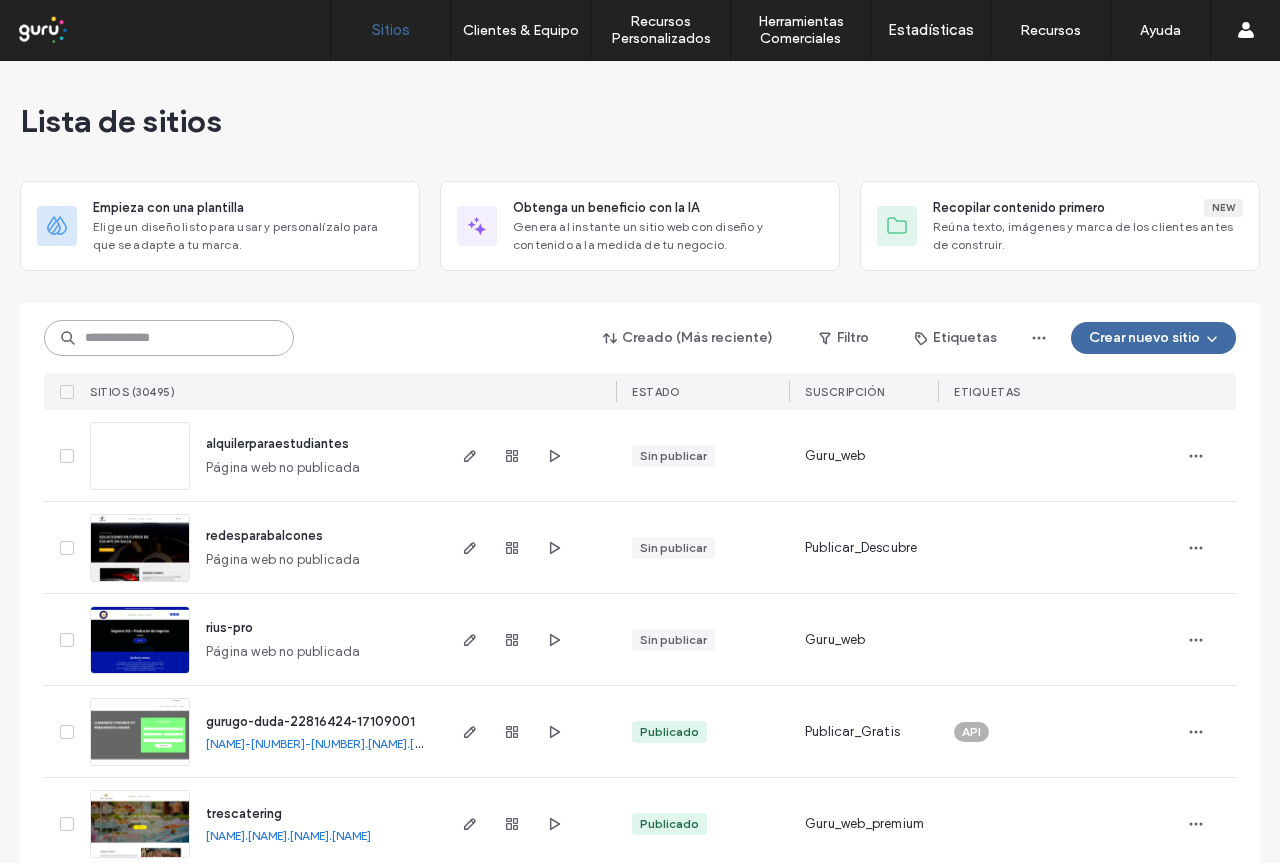 click at bounding box center (169, 338) 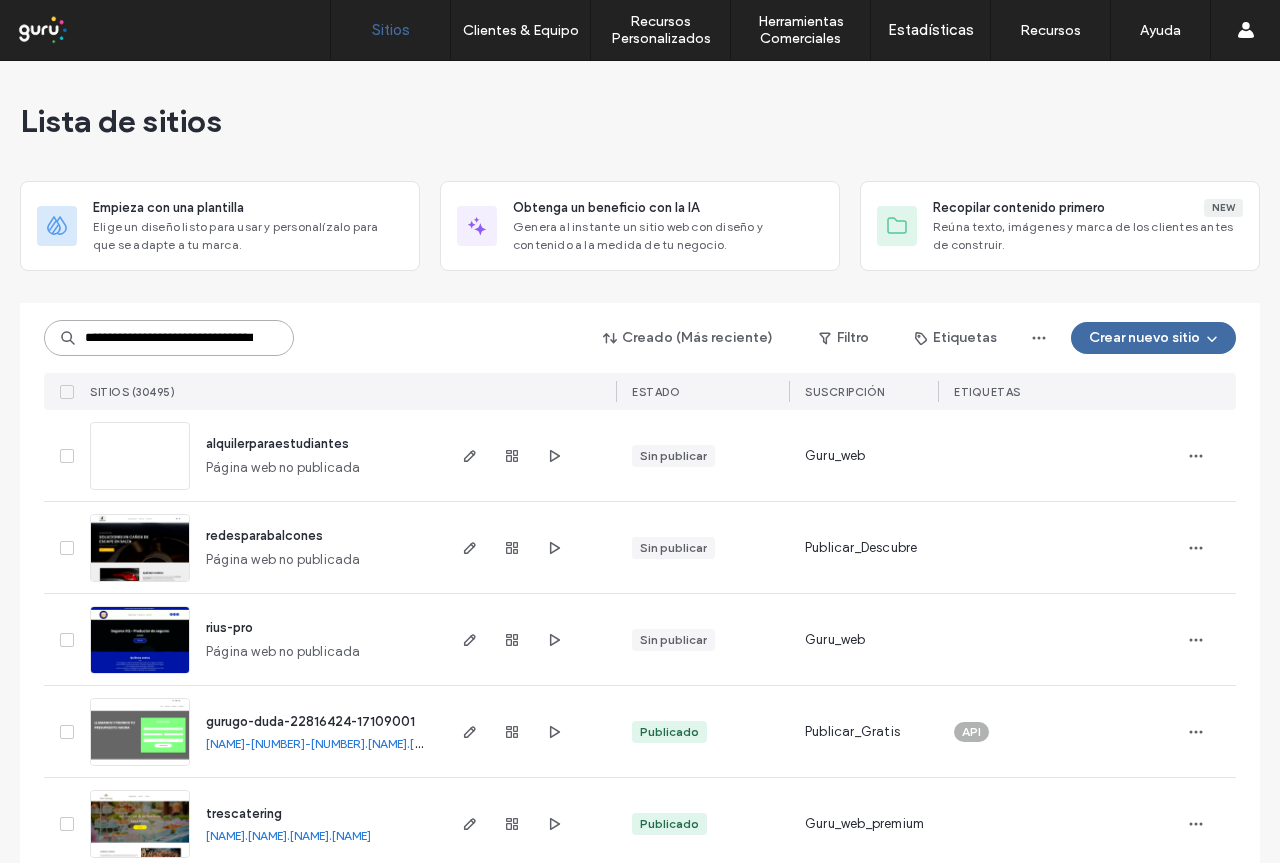 scroll, scrollTop: 0, scrollLeft: 65, axis: horizontal 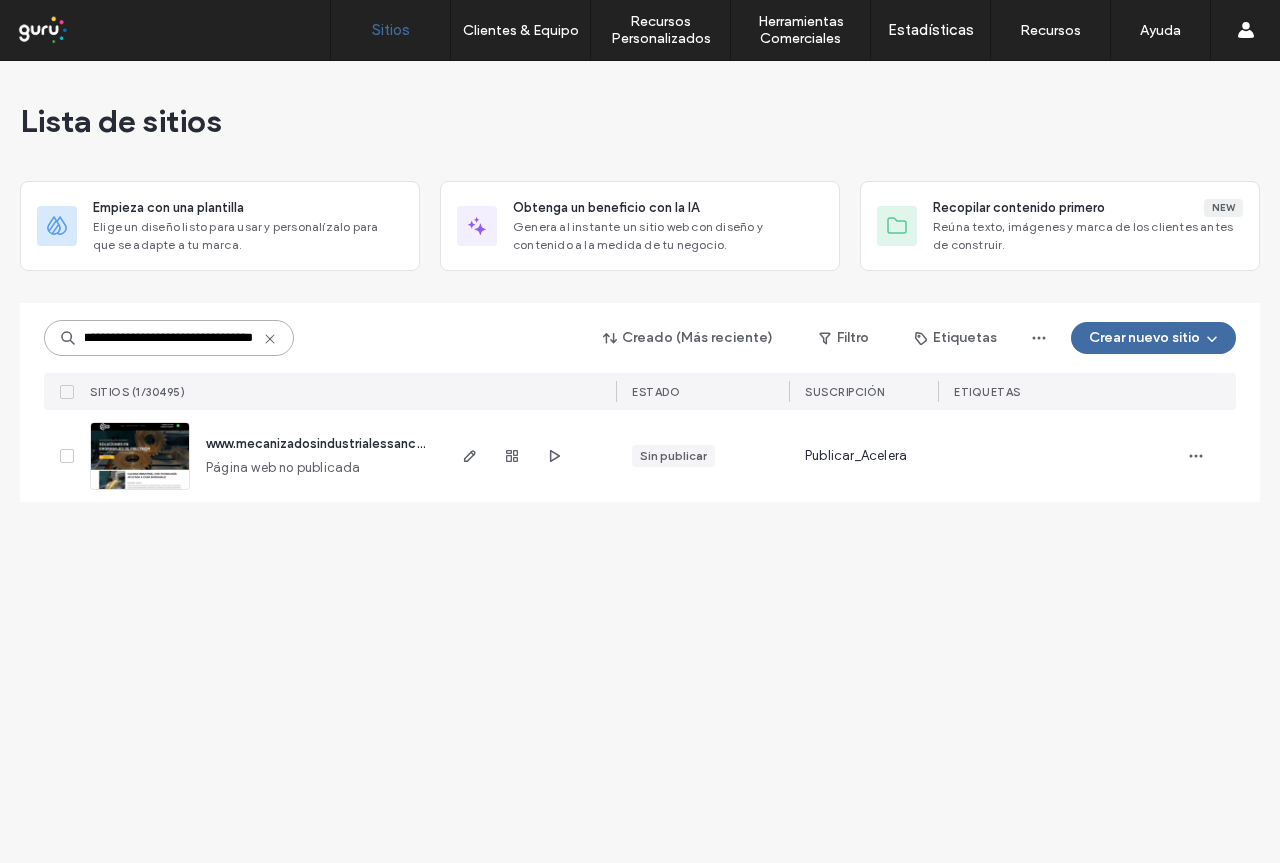 type on "**********" 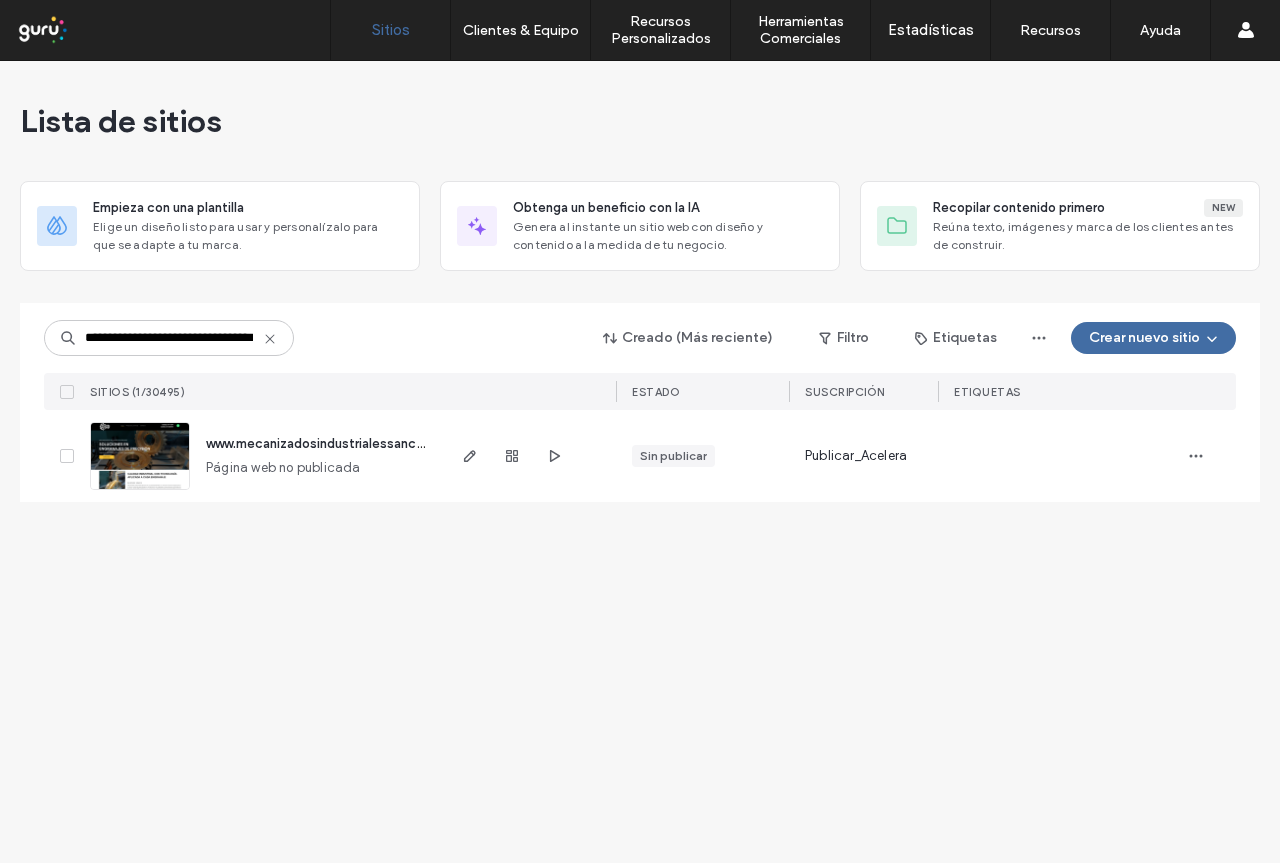 click 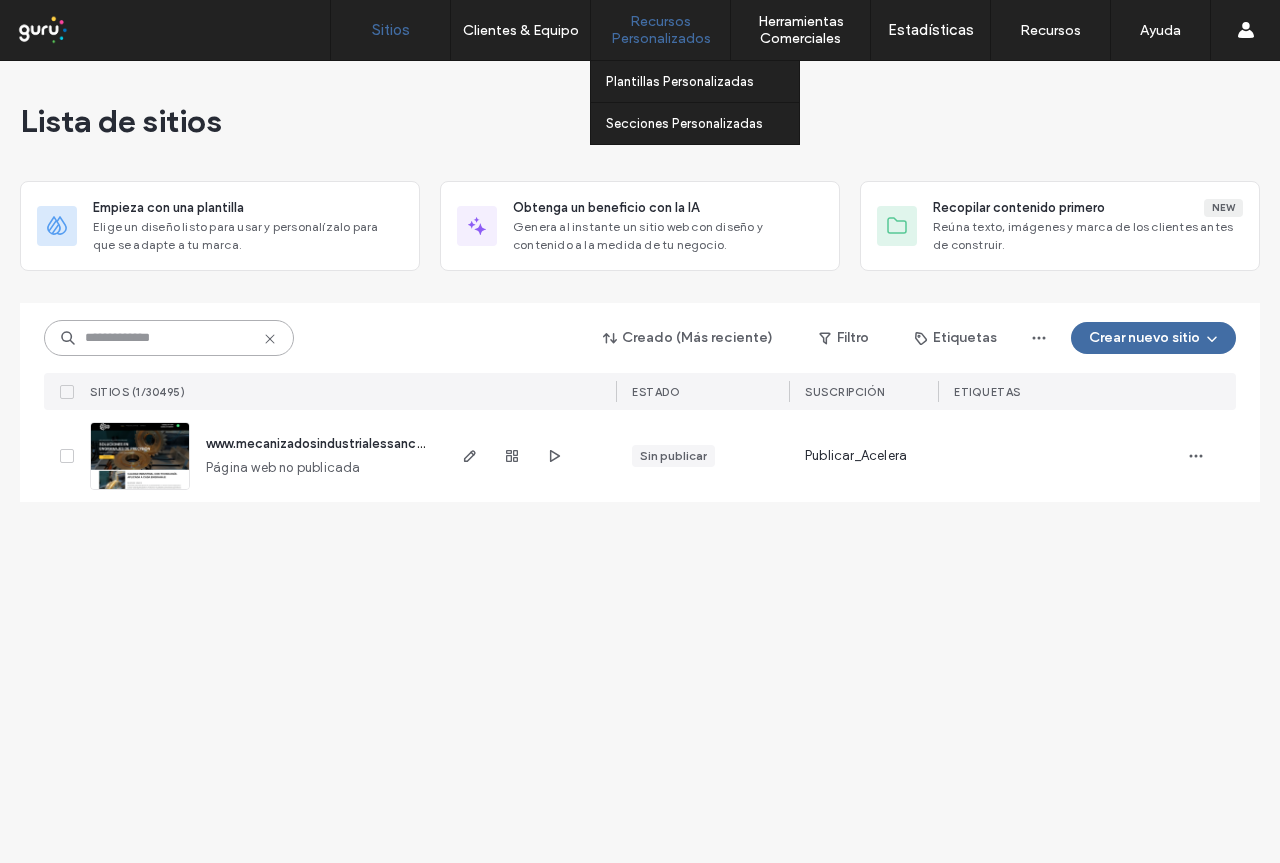 scroll, scrollTop: 0, scrollLeft: 0, axis: both 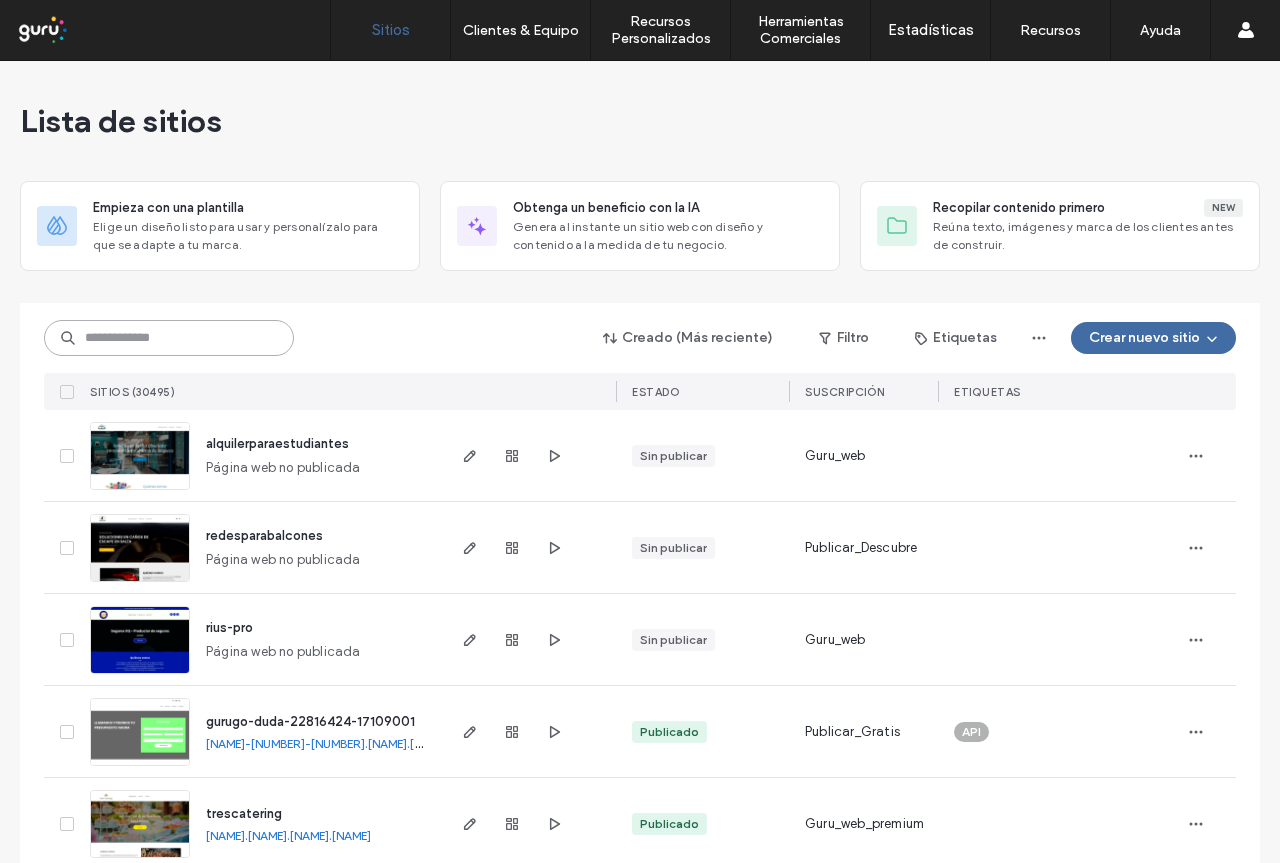 paste on "**********" 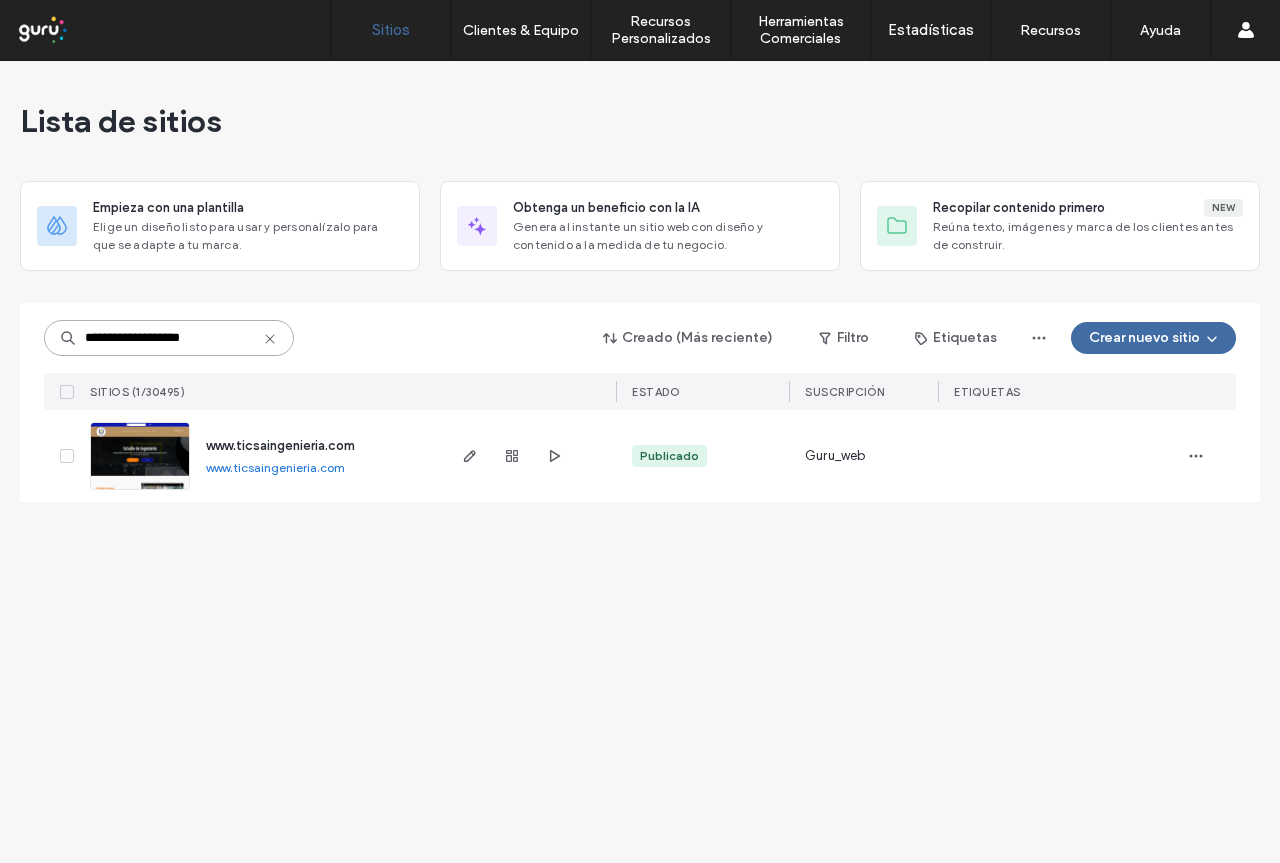 type on "**********" 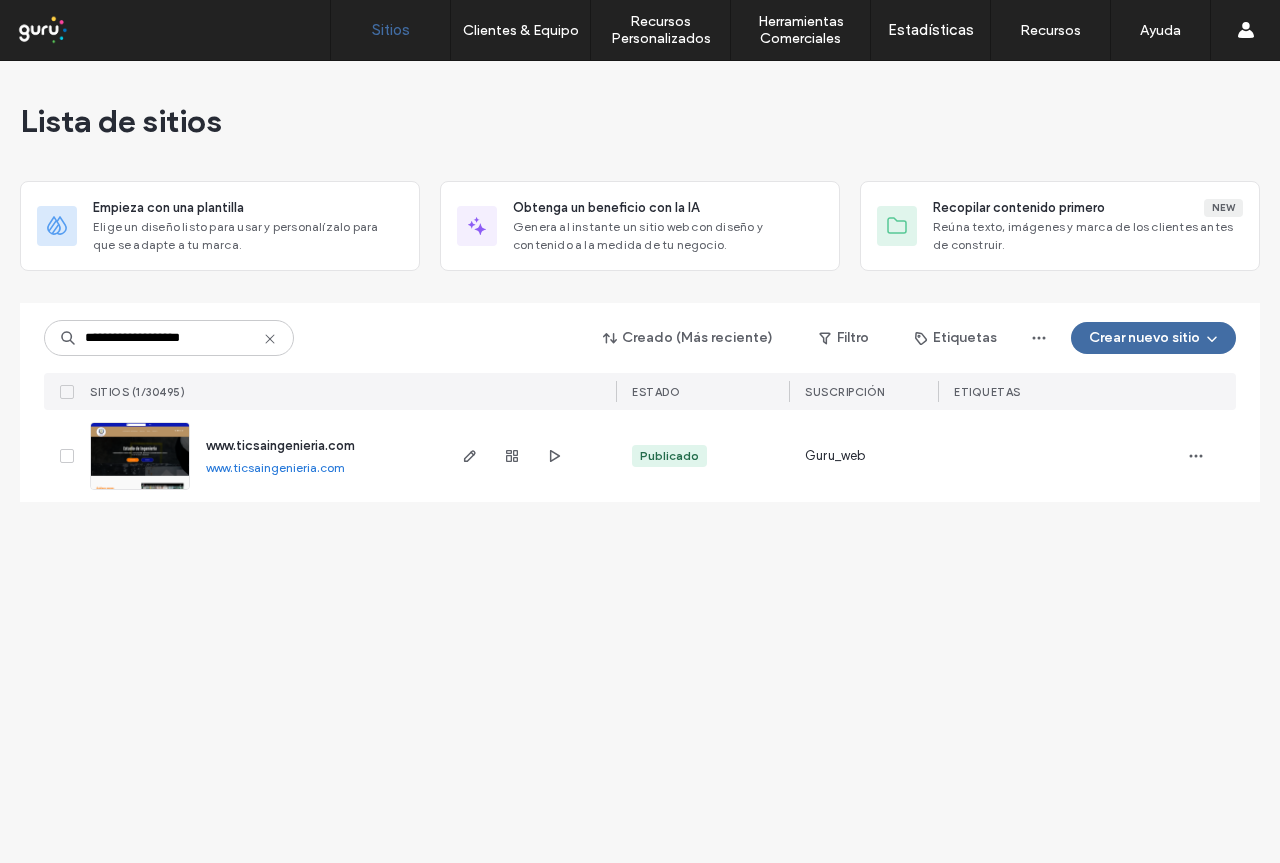 click on "www.ticsaingenieria.com" at bounding box center [280, 445] 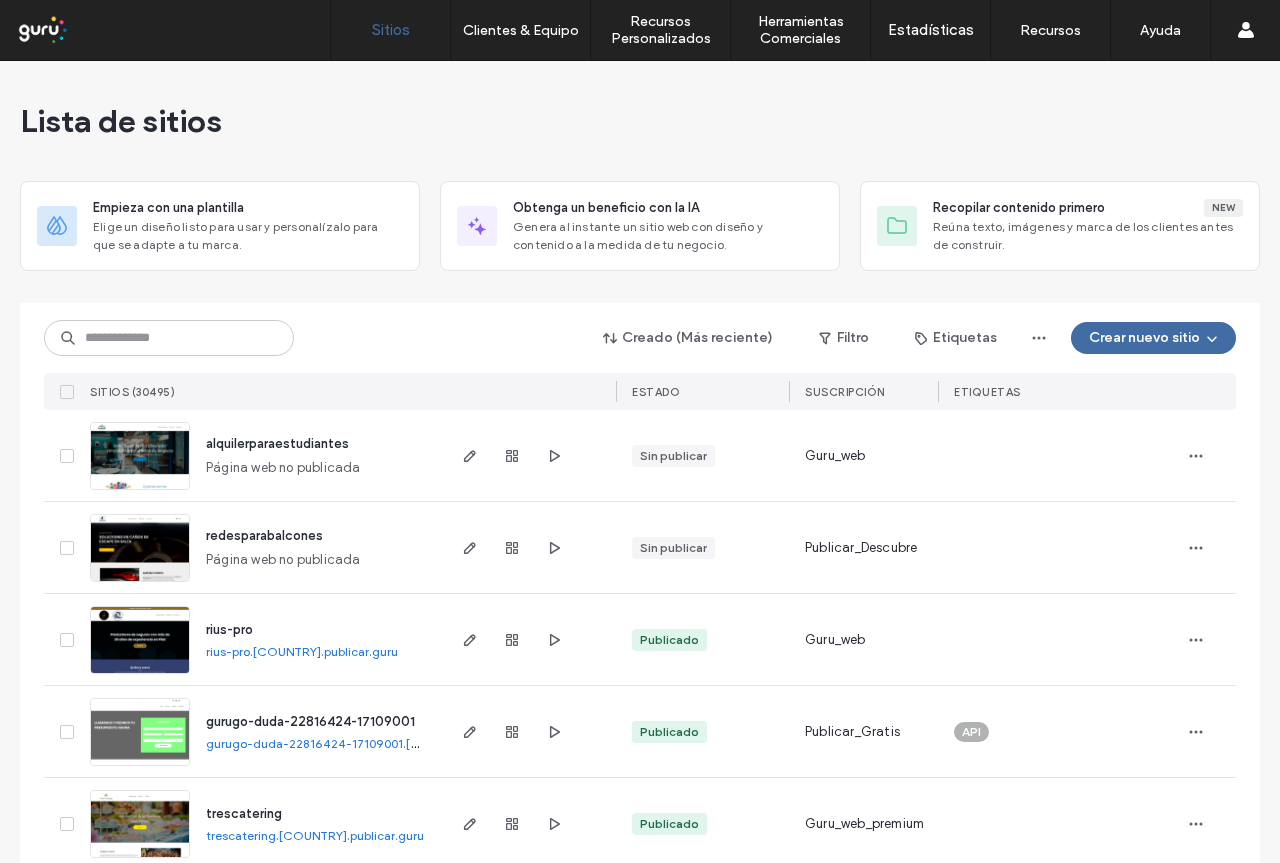 scroll, scrollTop: 0, scrollLeft: 0, axis: both 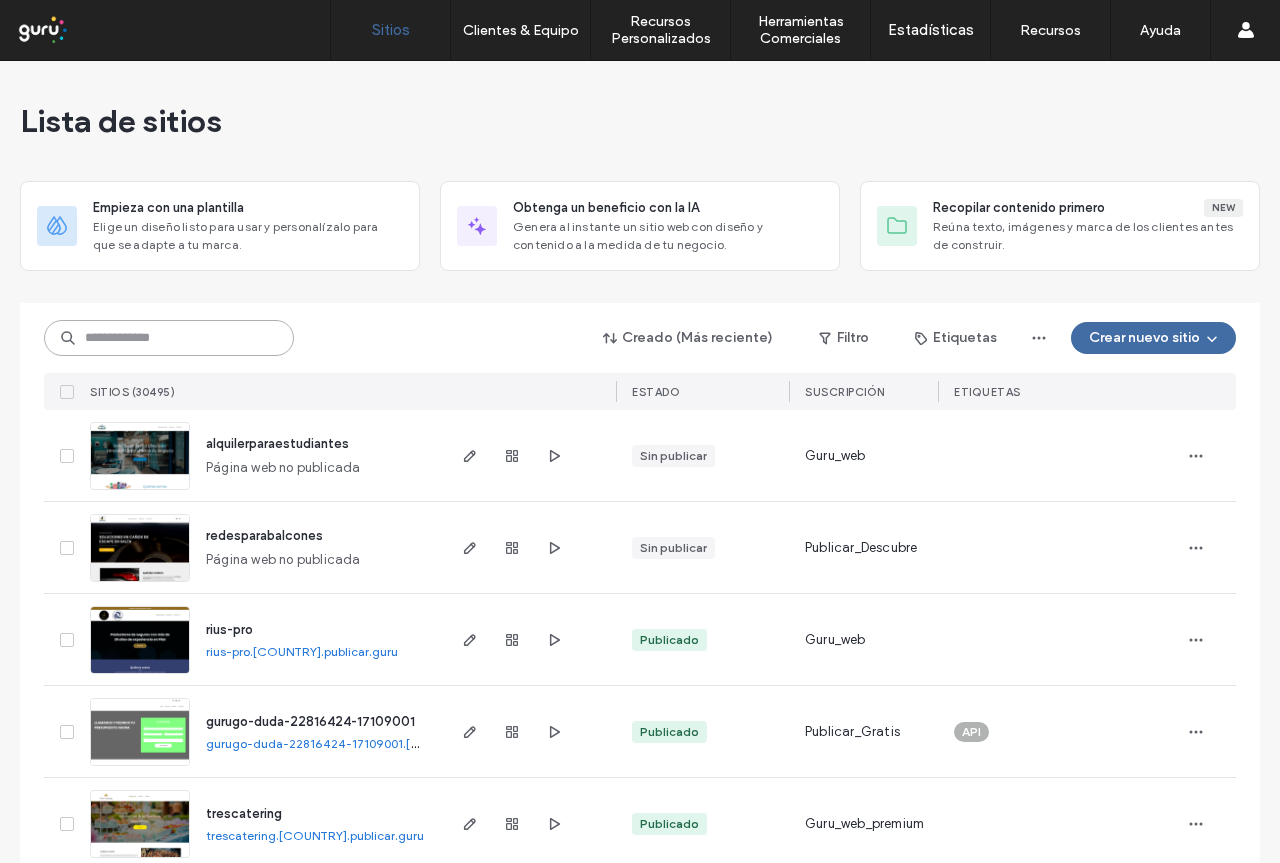 click at bounding box center [169, 338] 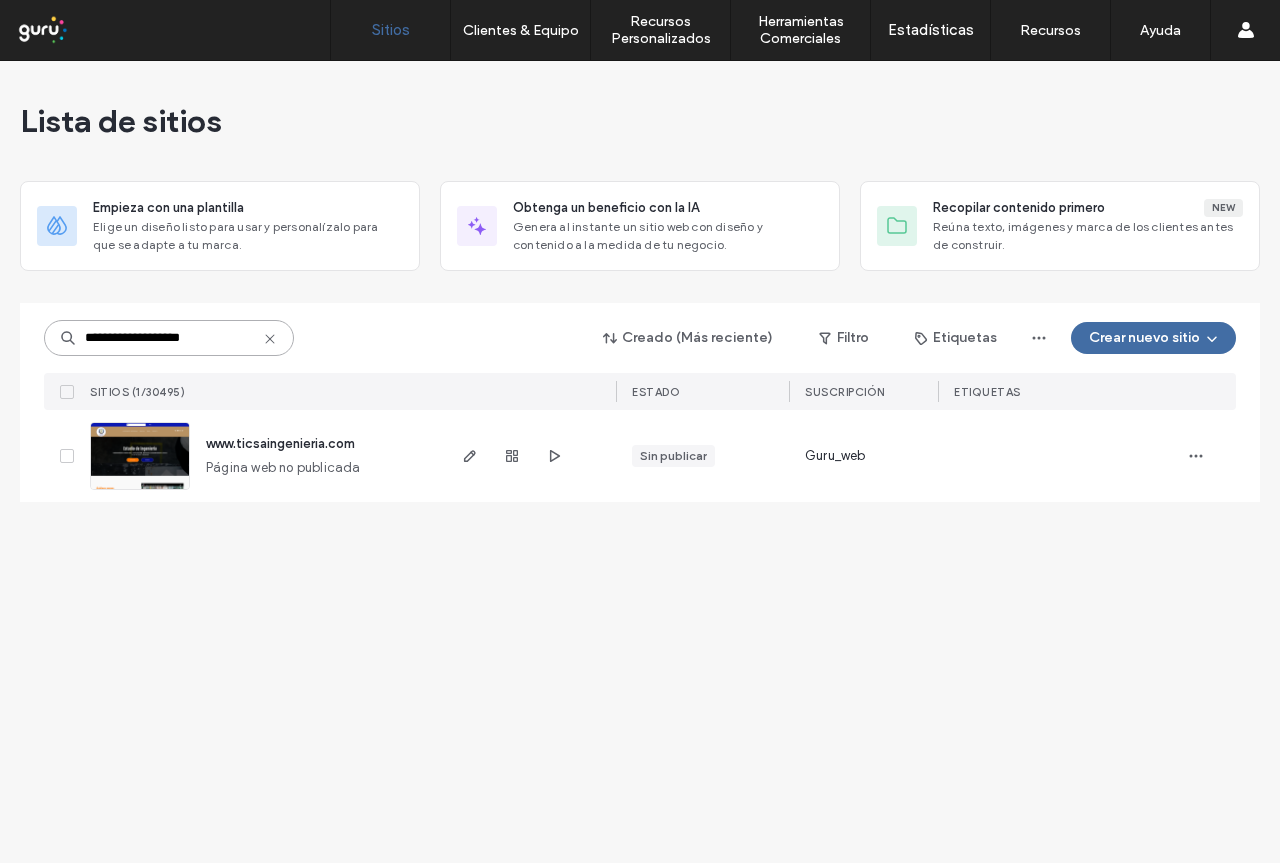 type on "**********" 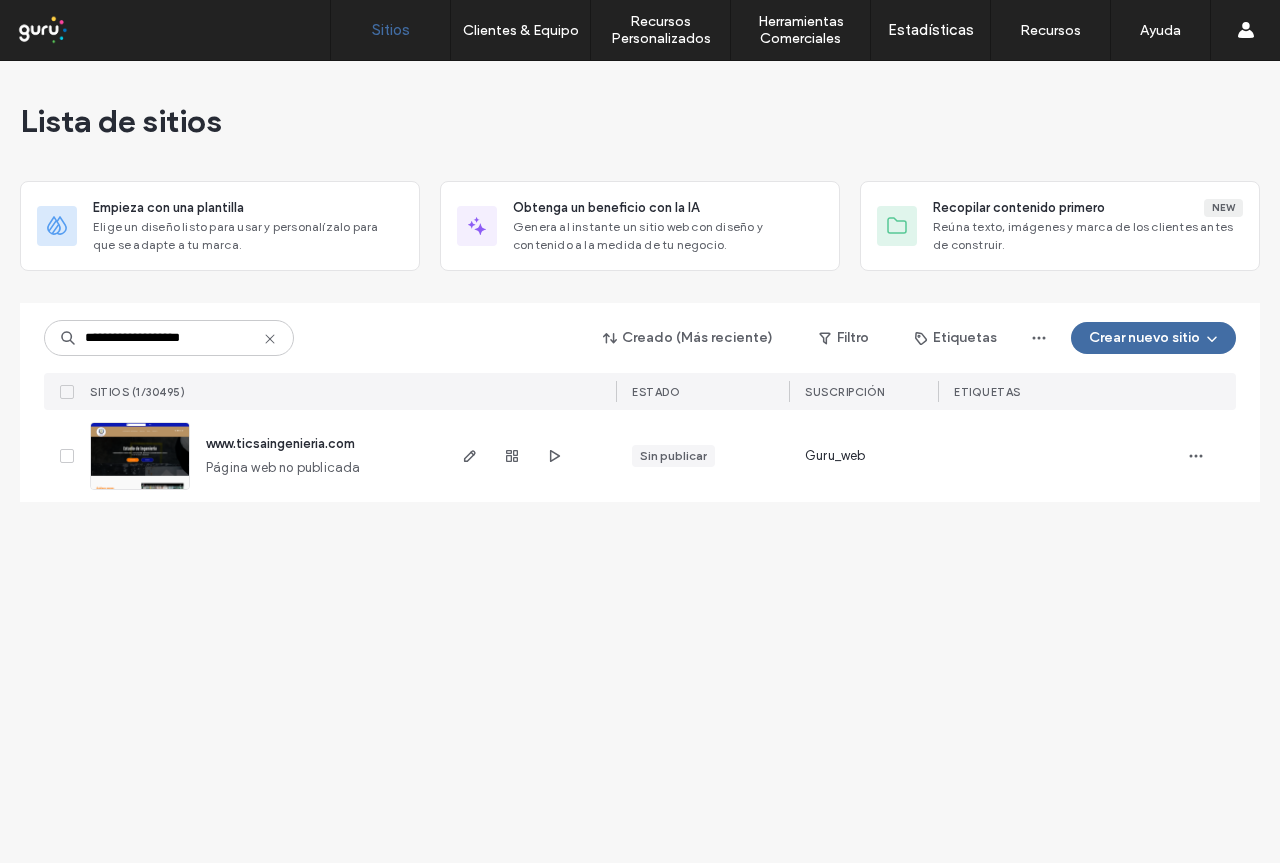 click 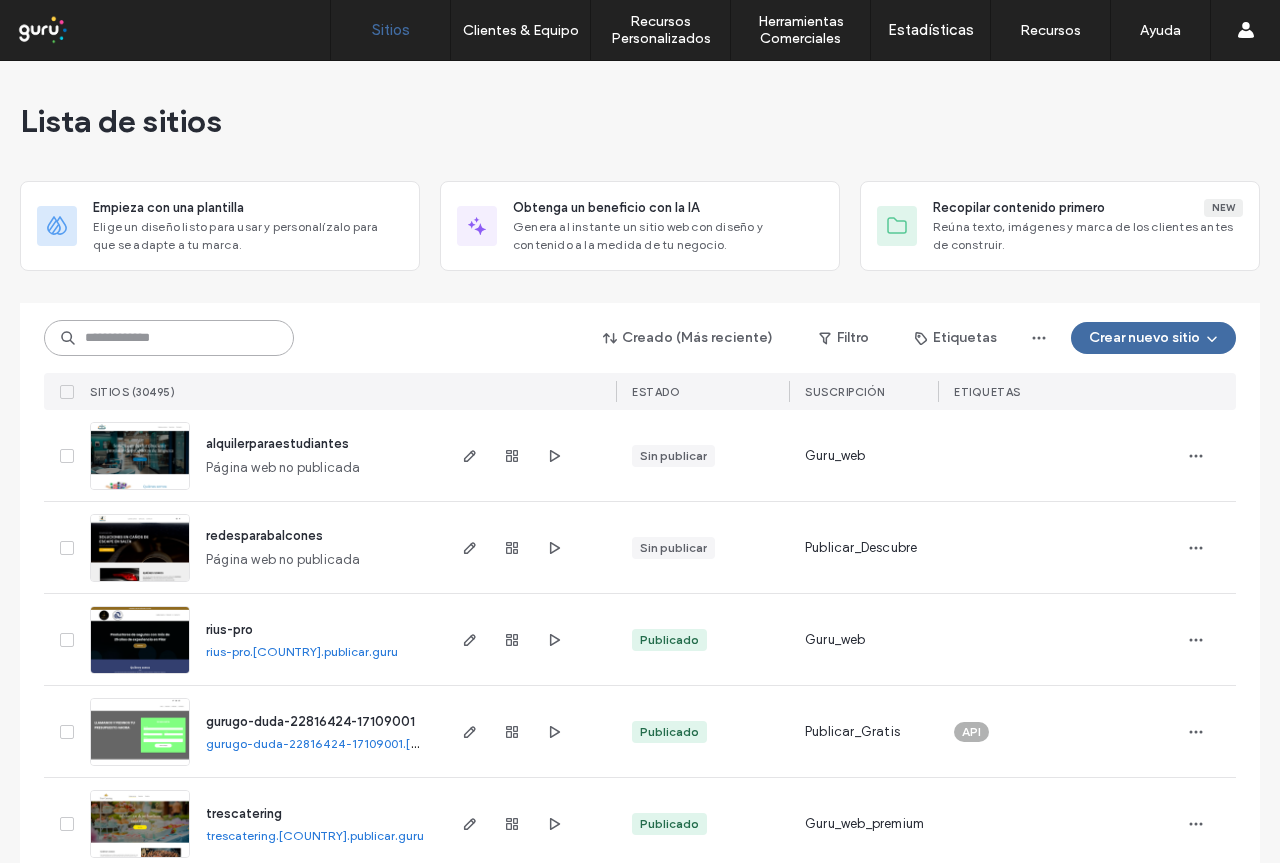 paste on "**********" 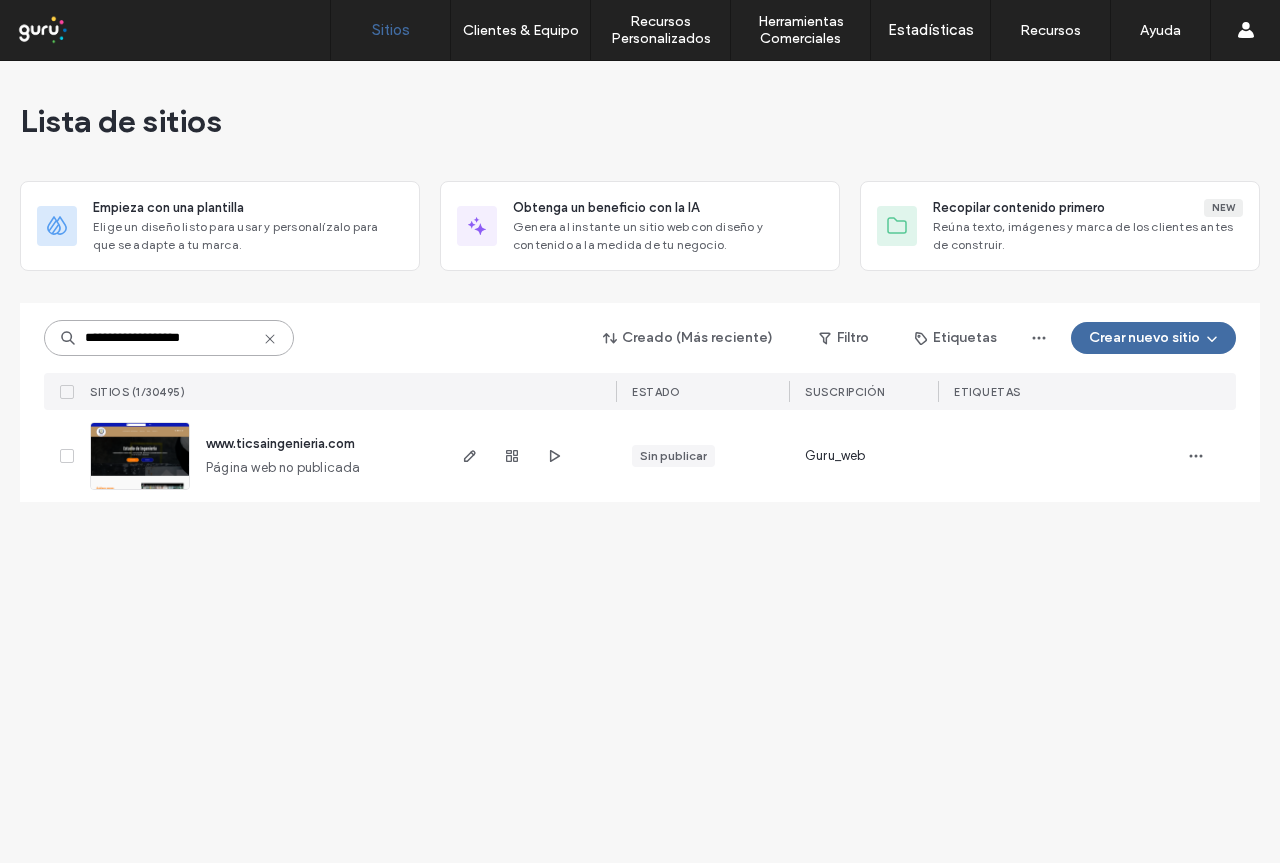 type on "**********" 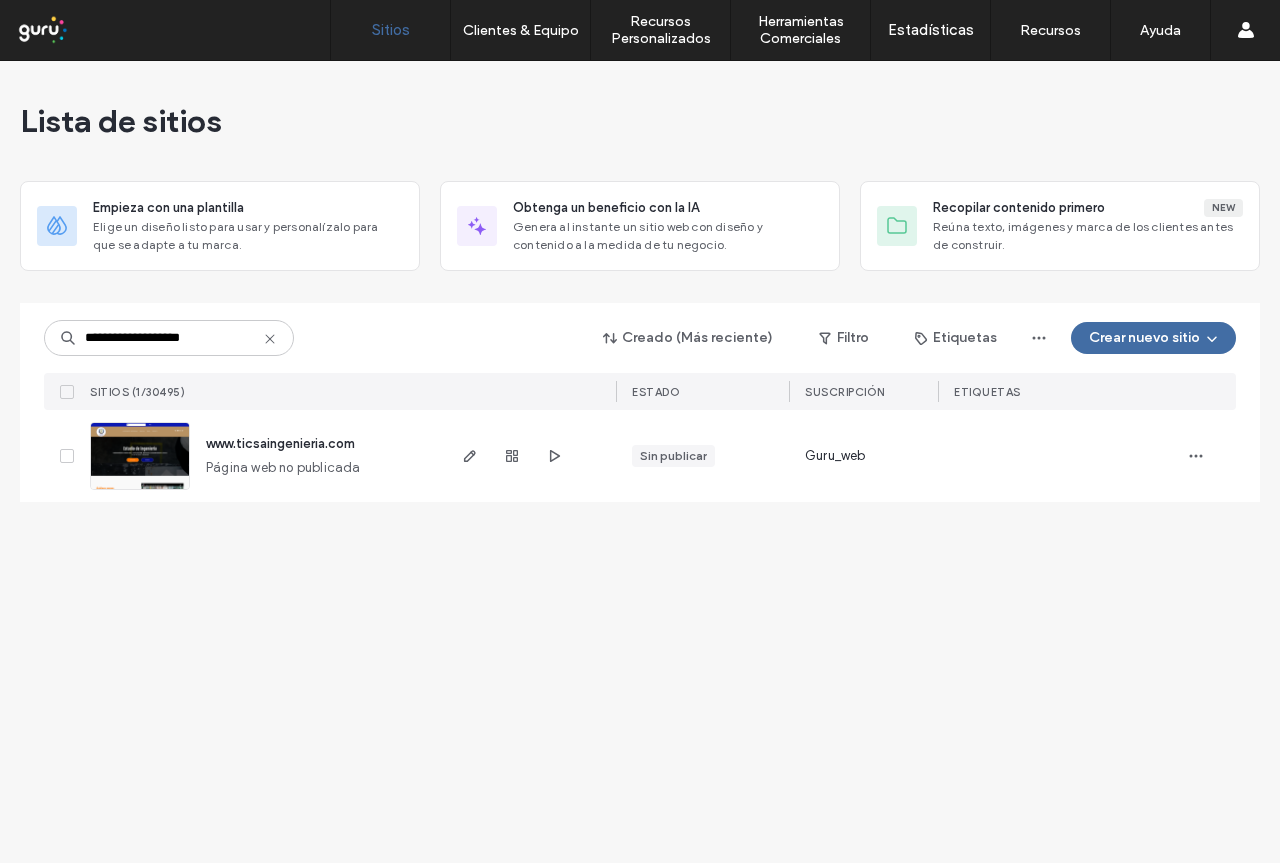 click 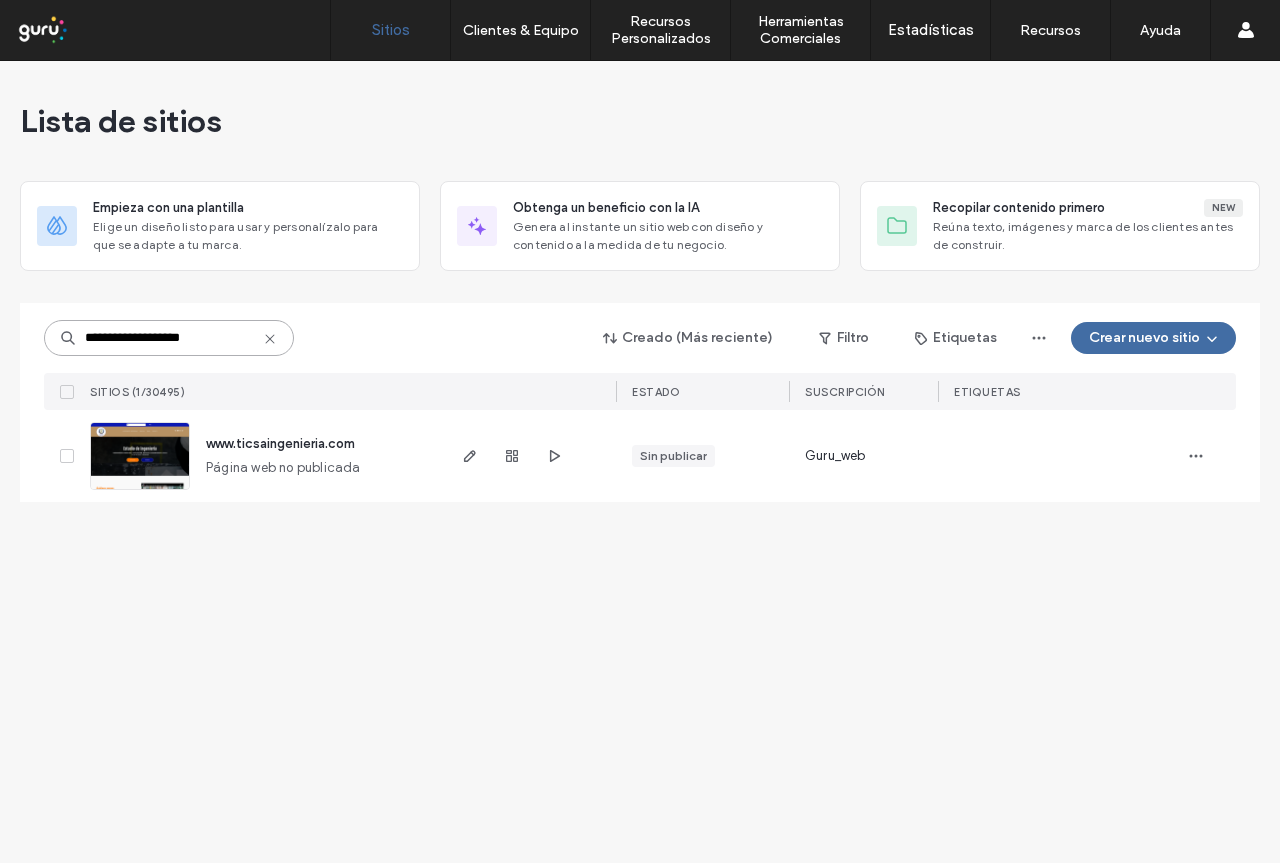 type 